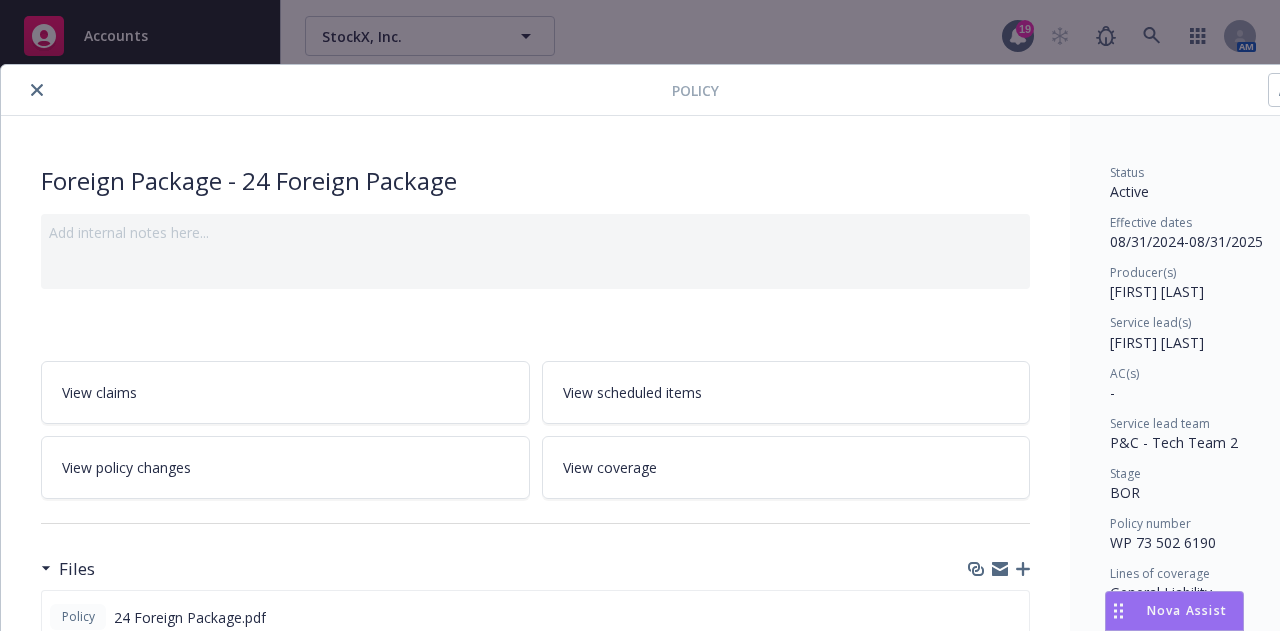 scroll, scrollTop: 0, scrollLeft: 0, axis: both 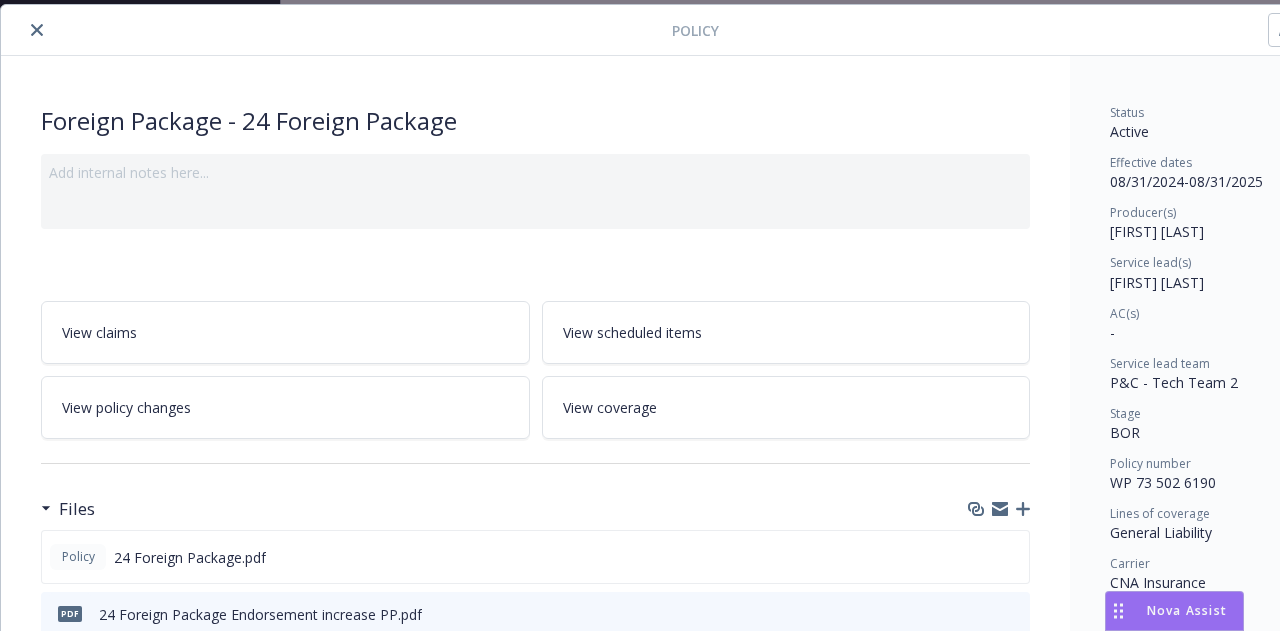 click at bounding box center (340, 30) 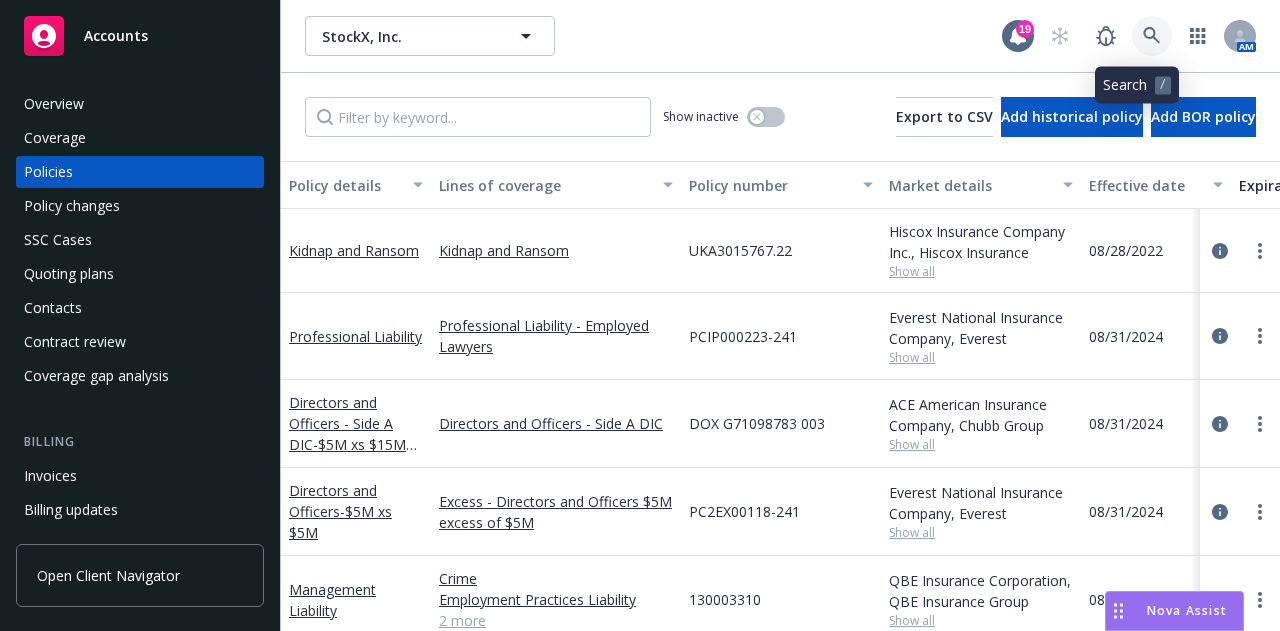 click 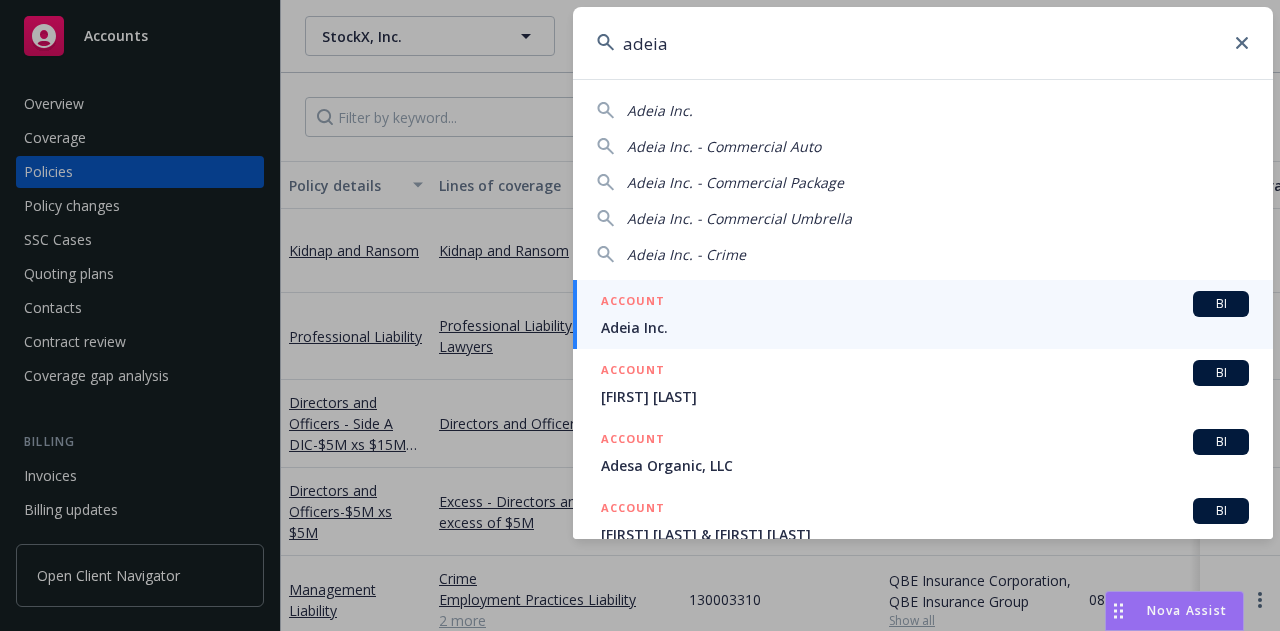 type on "adeia" 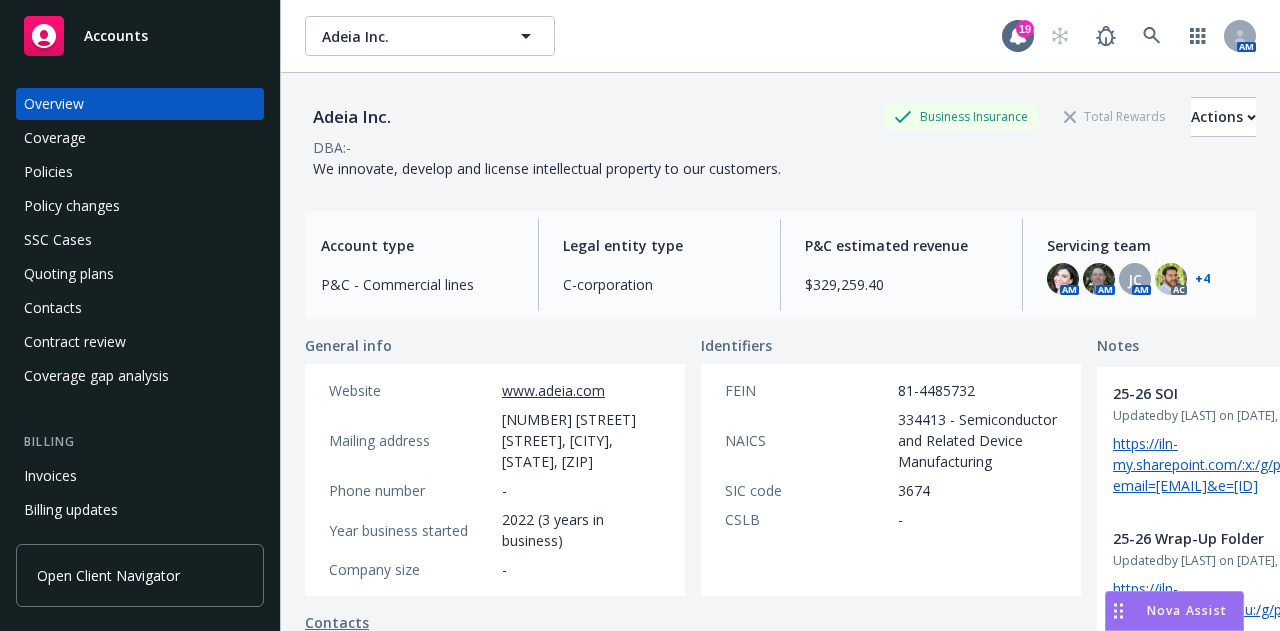 click on "Invoices" at bounding box center [140, 476] 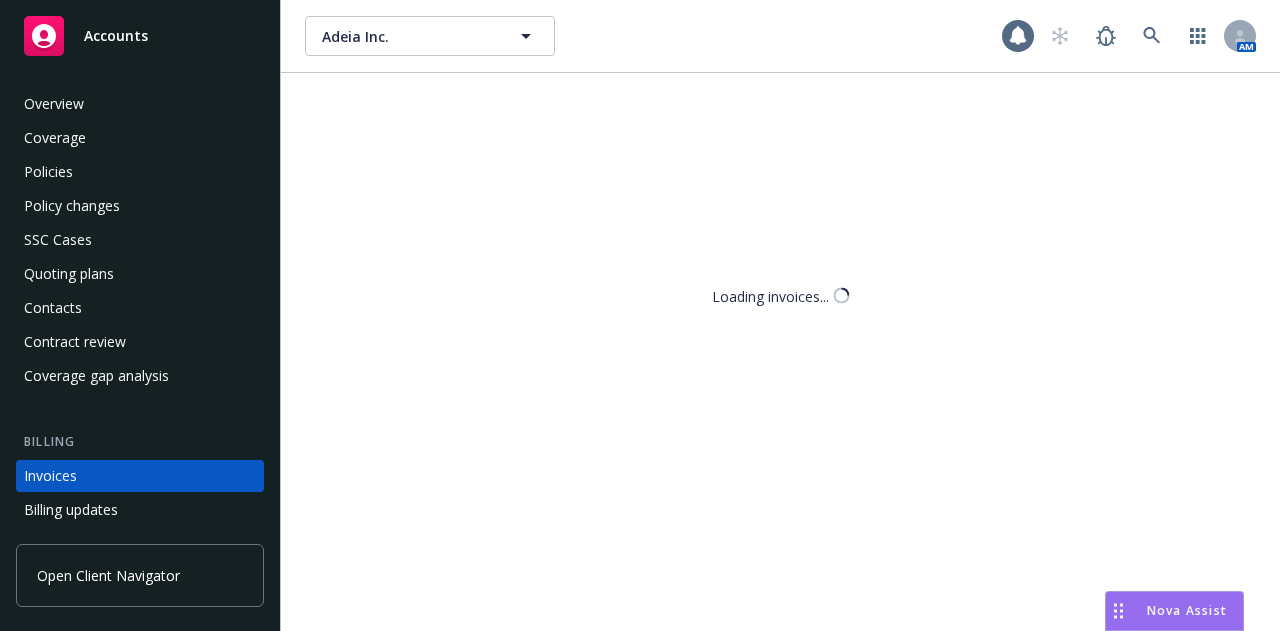 scroll, scrollTop: 128, scrollLeft: 0, axis: vertical 